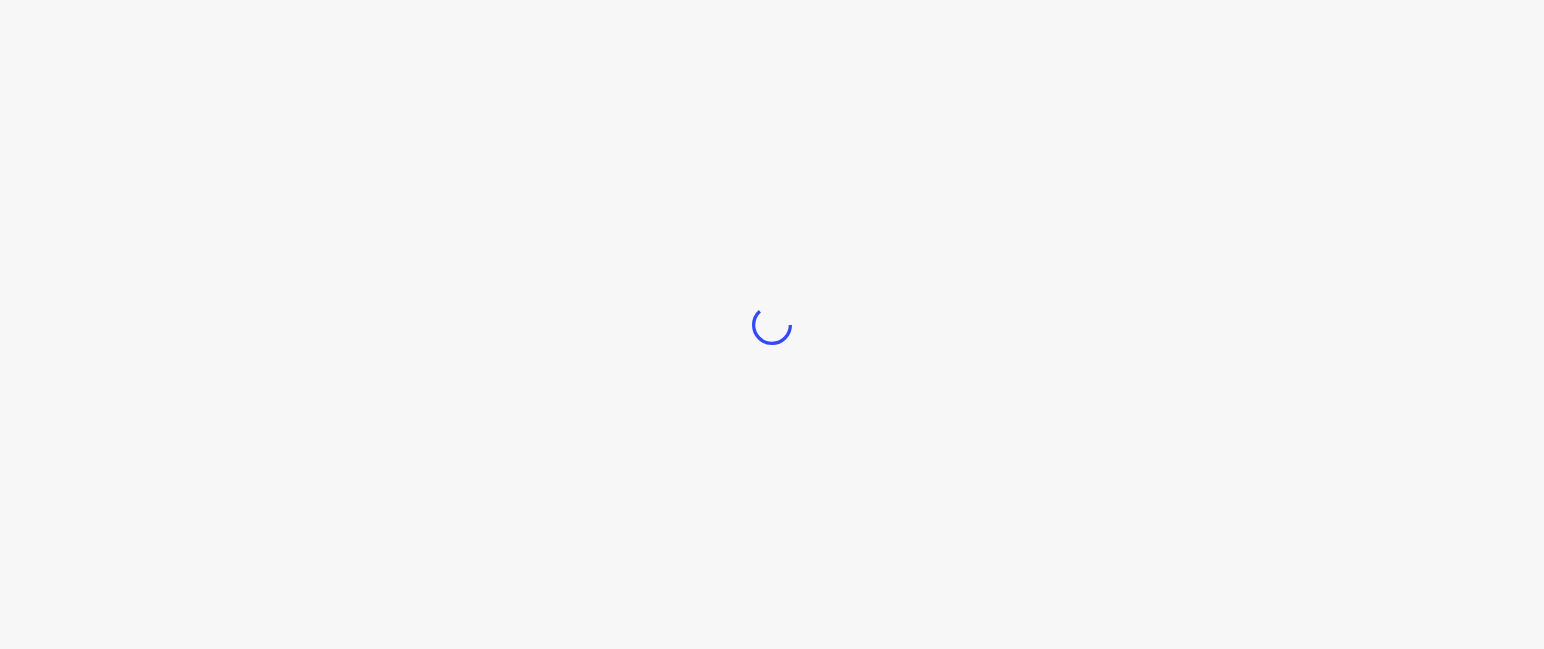 scroll, scrollTop: 0, scrollLeft: 0, axis: both 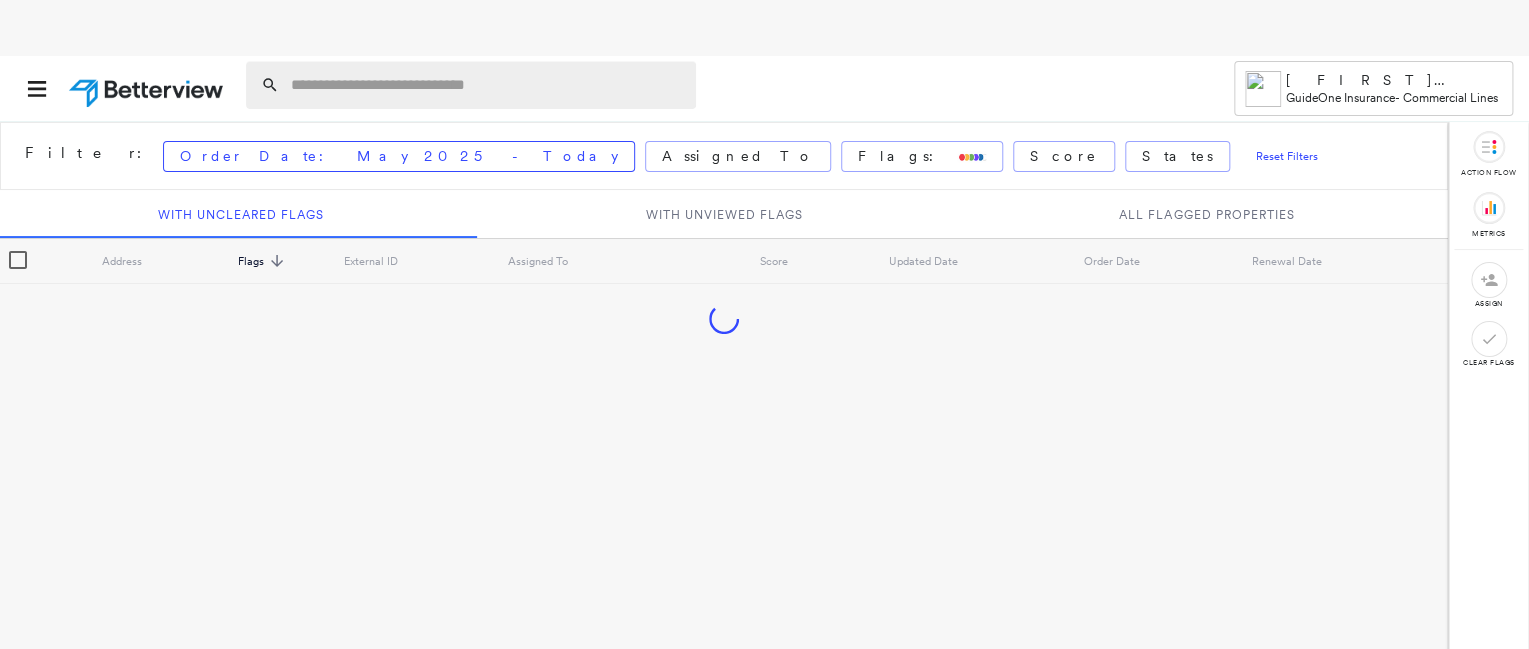 click at bounding box center [487, 85] 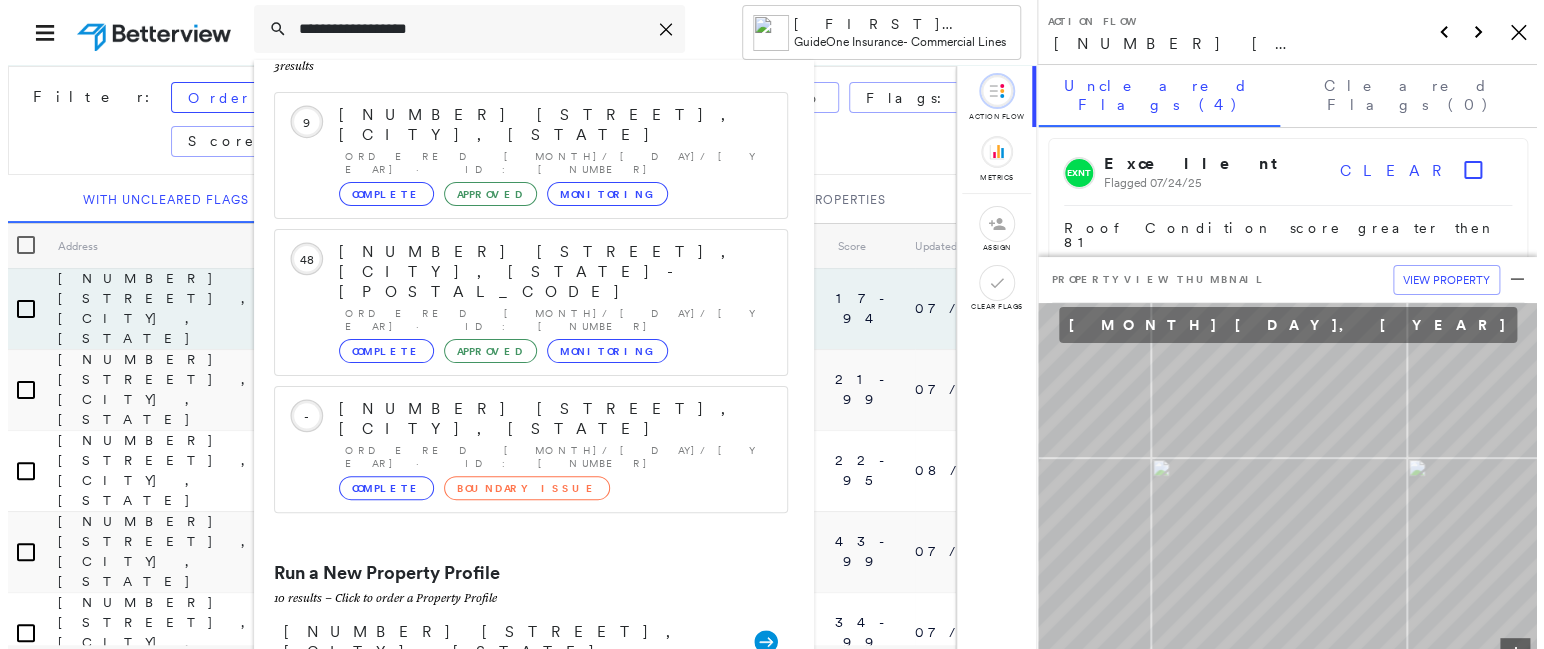 scroll, scrollTop: 0, scrollLeft: 0, axis: both 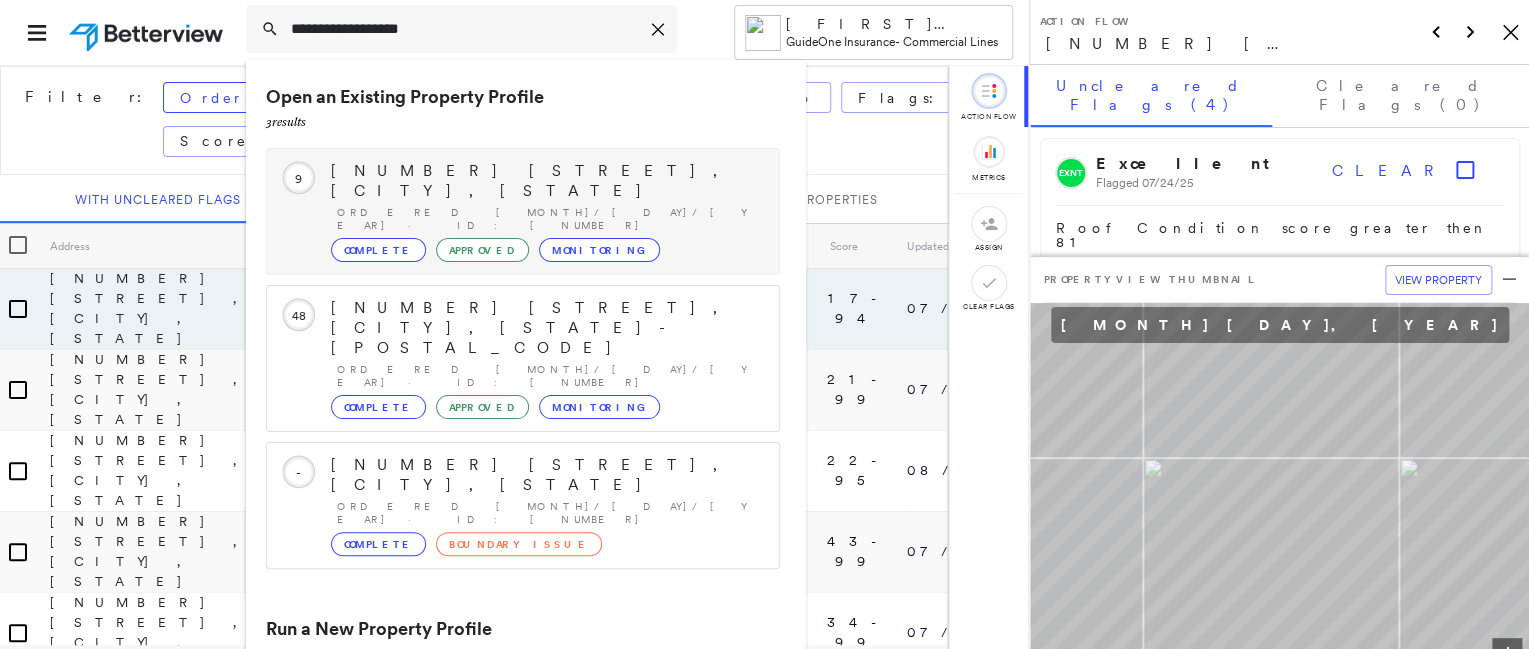 type on "**********" 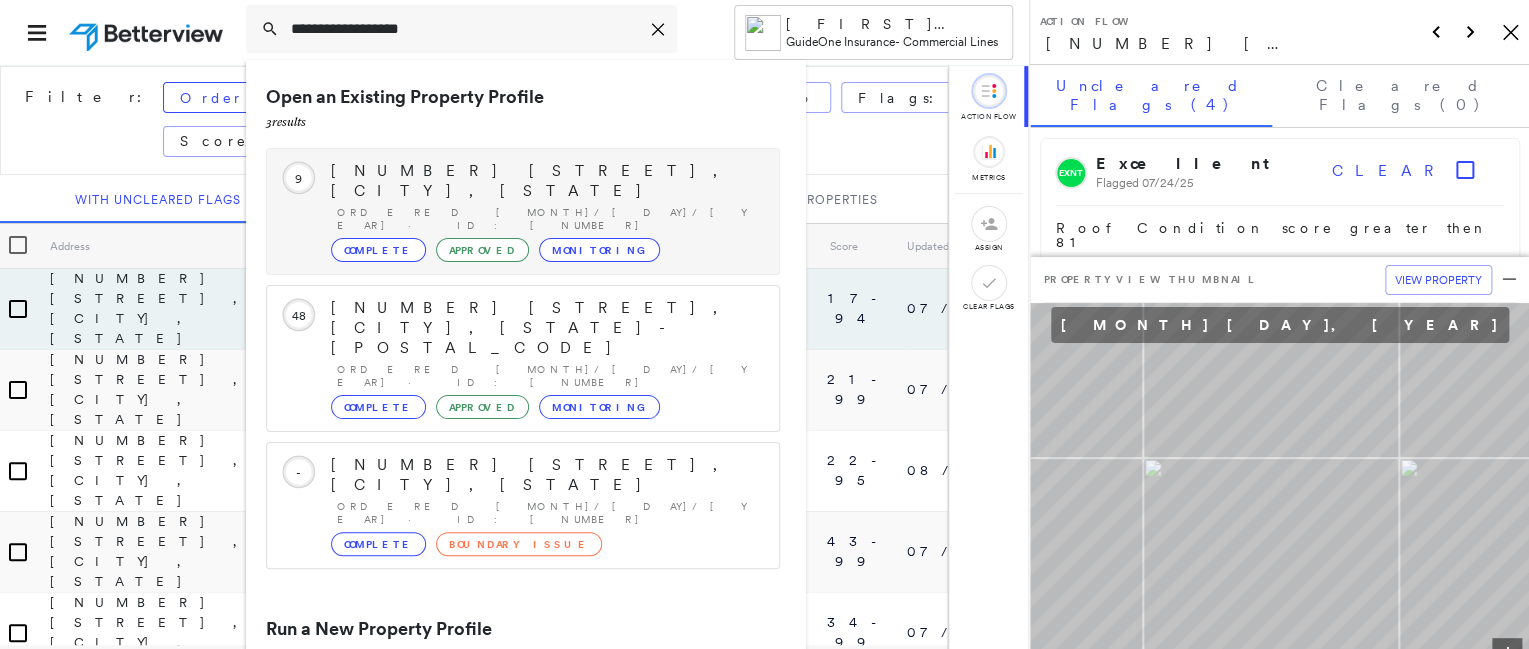 click on "[NUMBER] [STREET], [CITY], [STATE]" at bounding box center [545, 181] 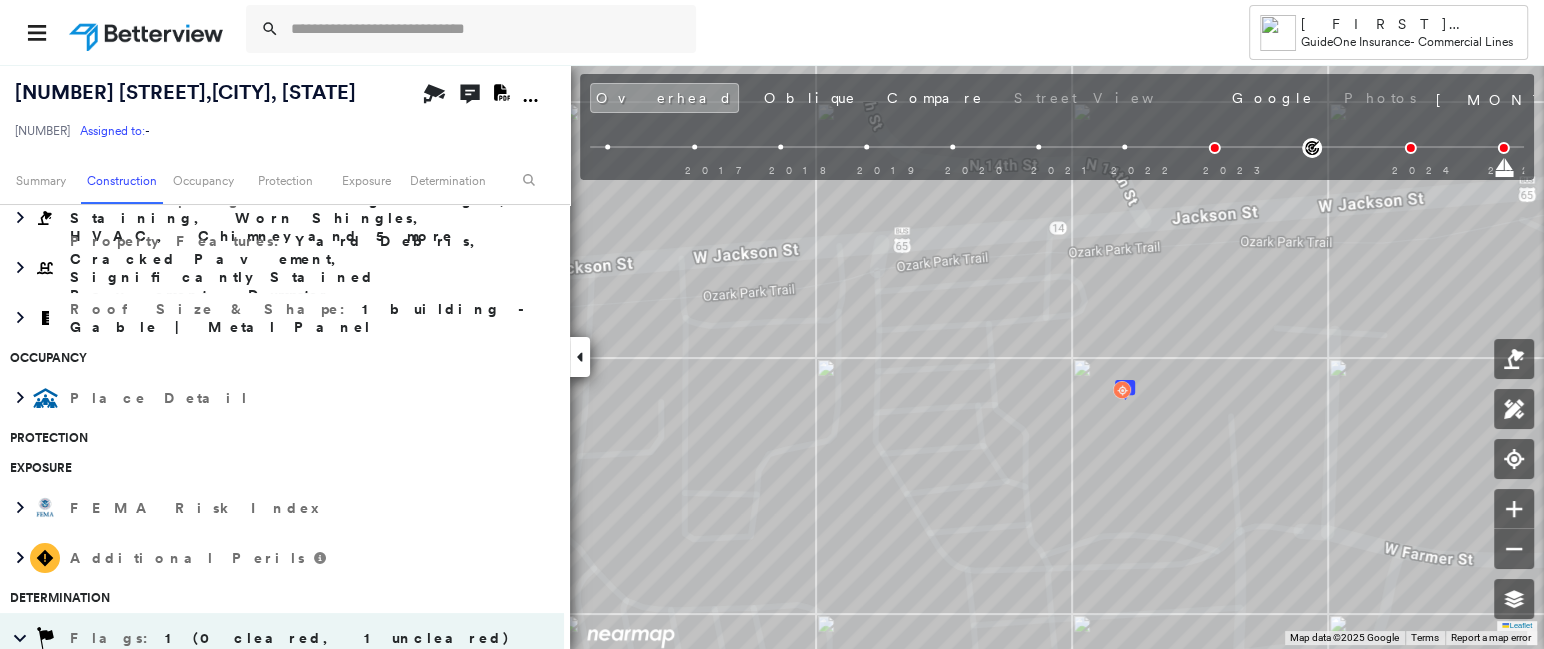 scroll, scrollTop: 300, scrollLeft: 0, axis: vertical 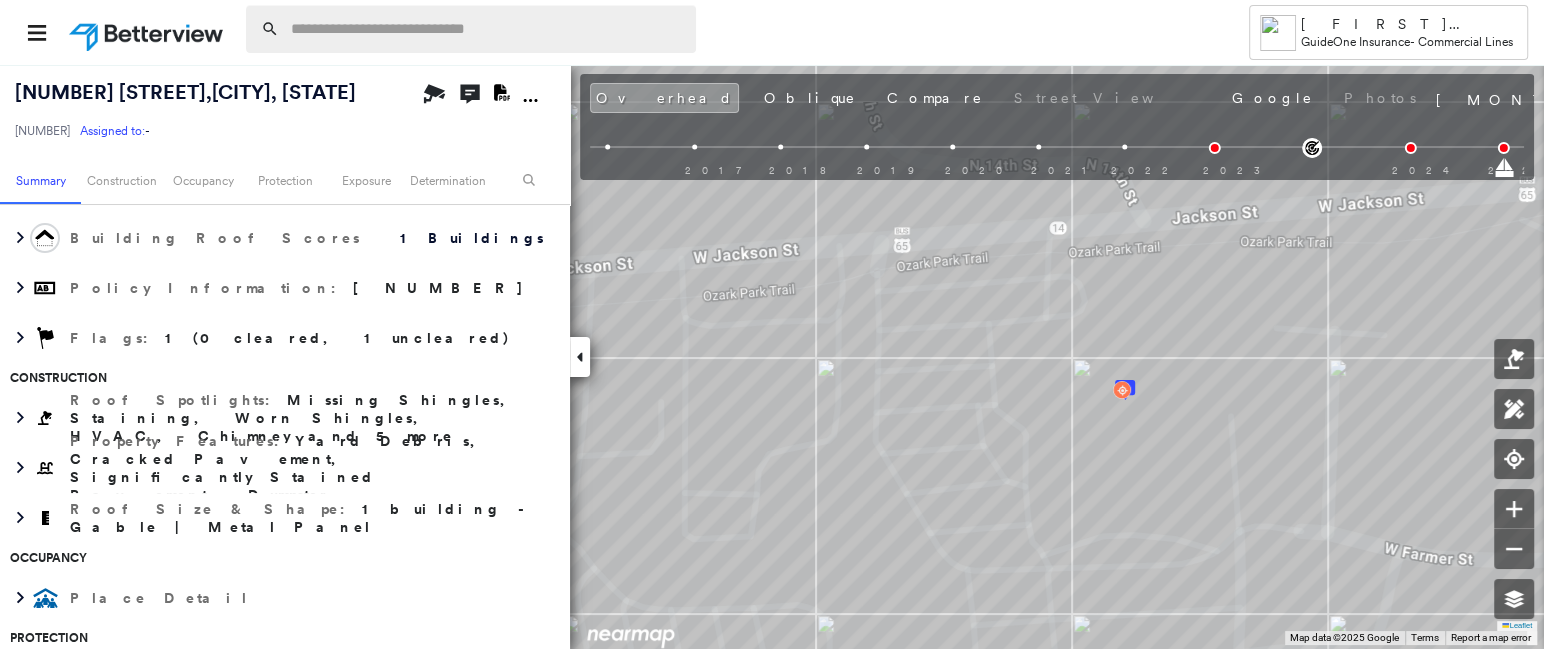 click at bounding box center [487, 29] 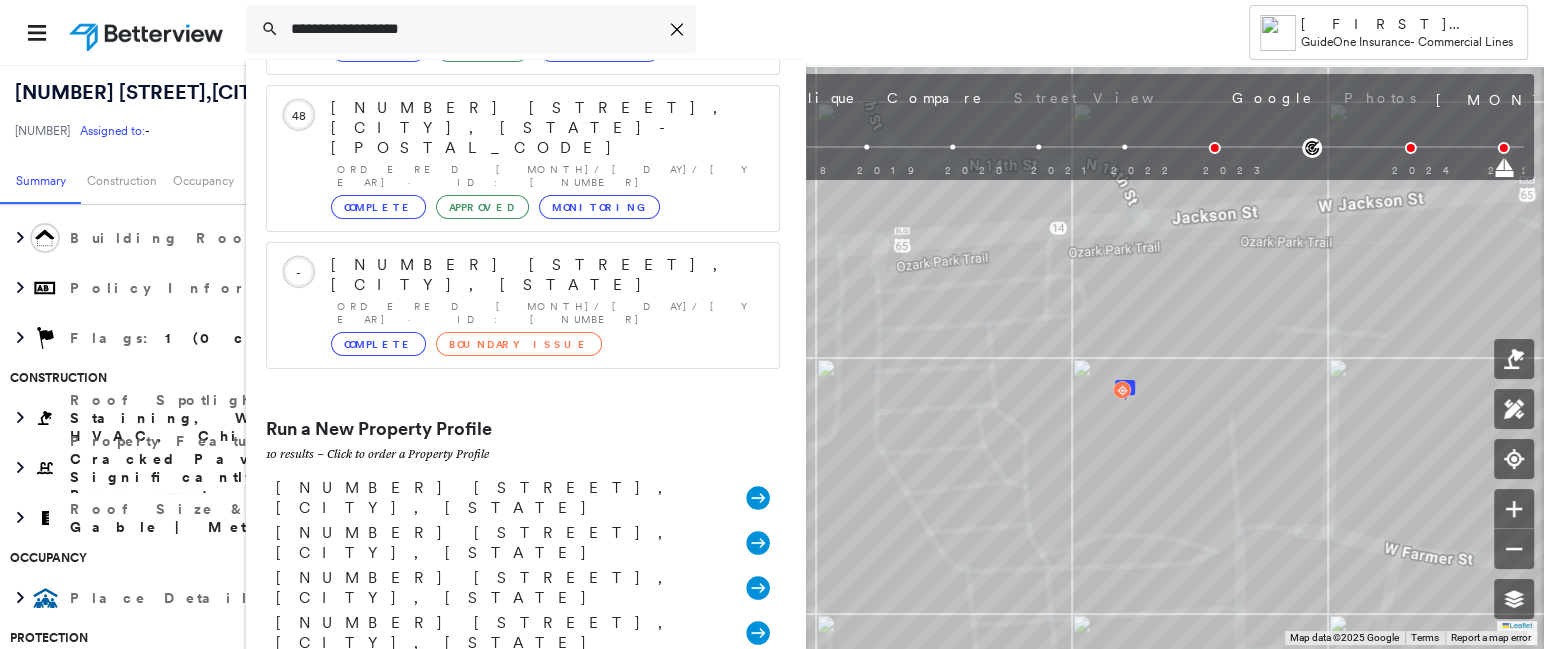 scroll, scrollTop: 300, scrollLeft: 0, axis: vertical 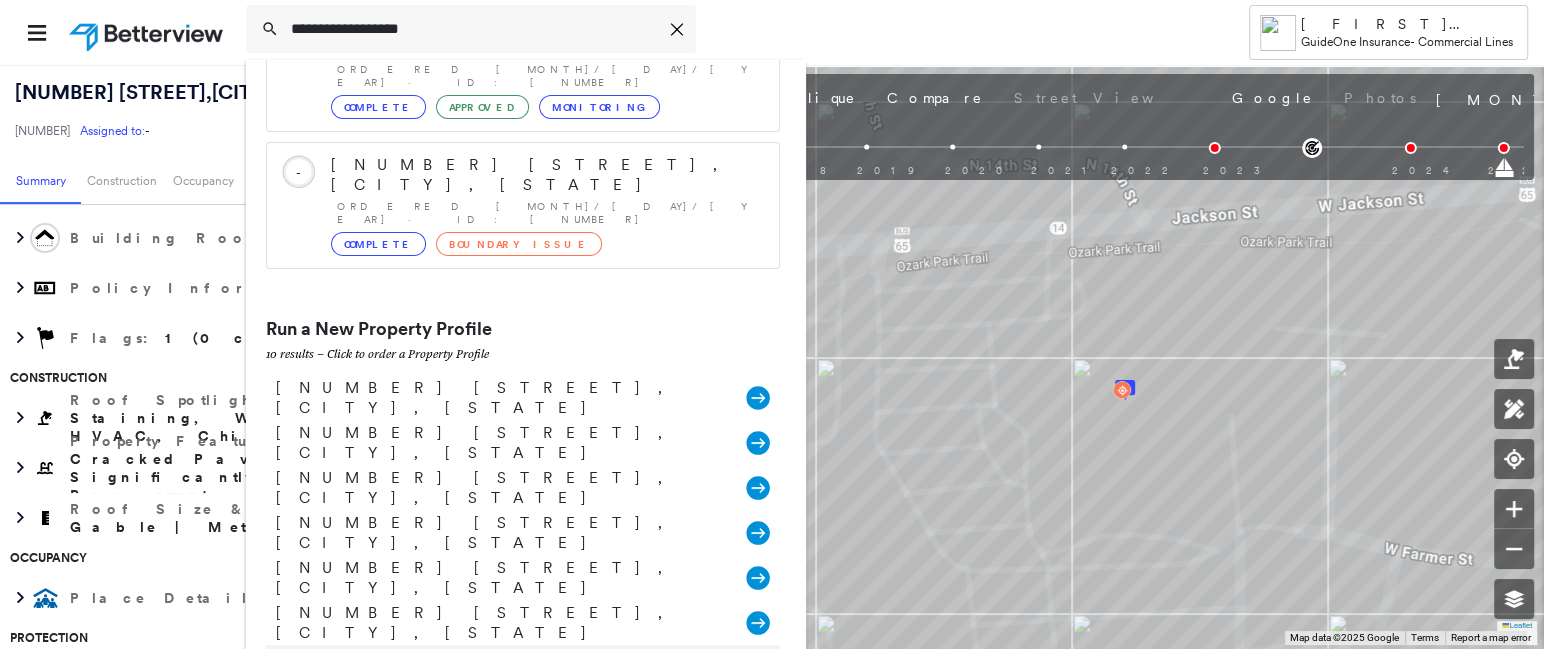 type on "**********" 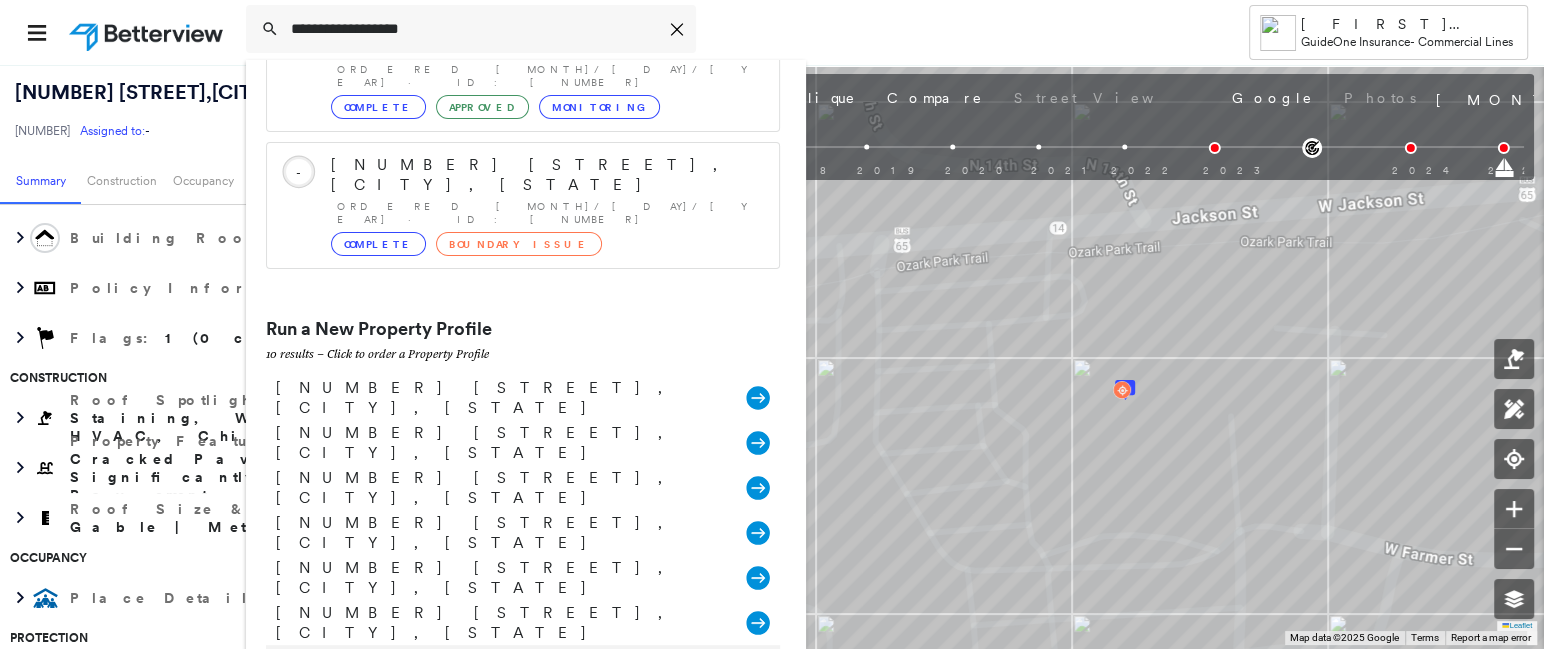click on "[NUMBER] [STREET], [CITY], [STATE]" at bounding box center [501, 668] 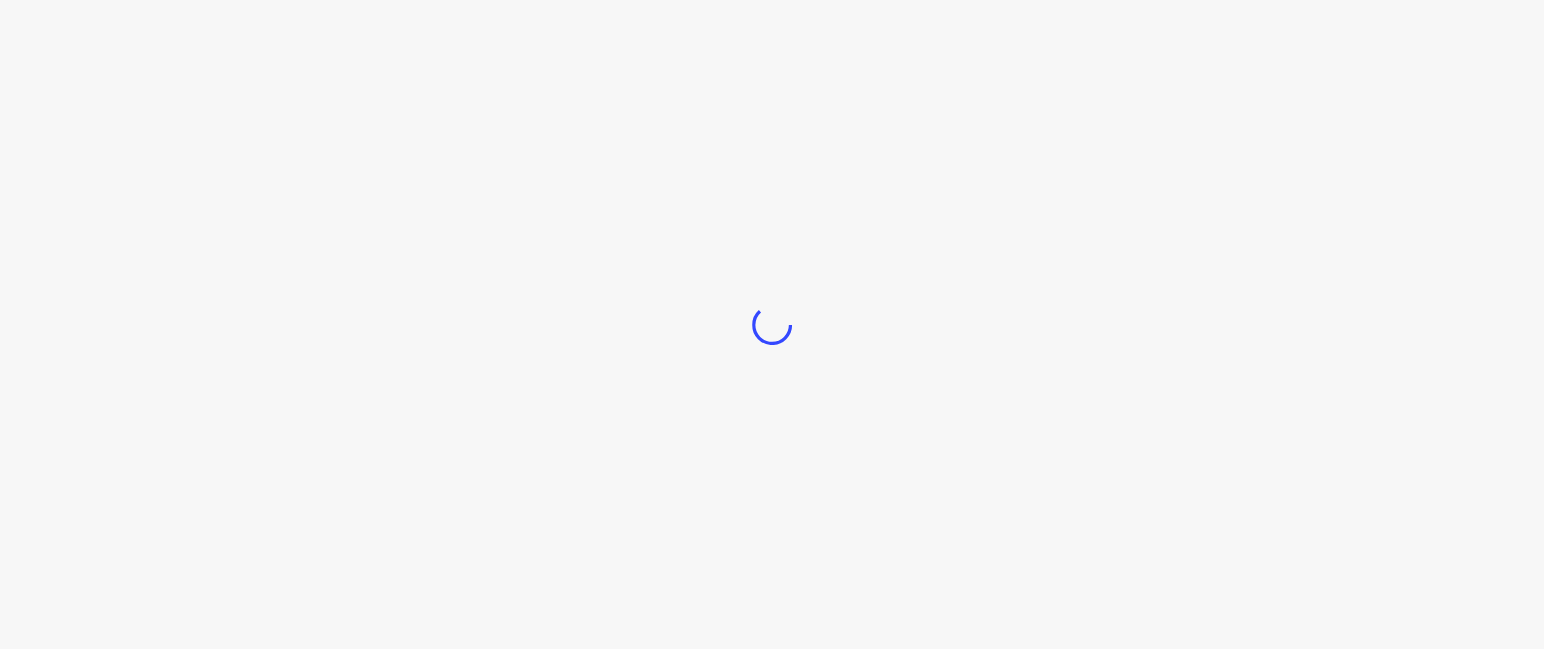 type 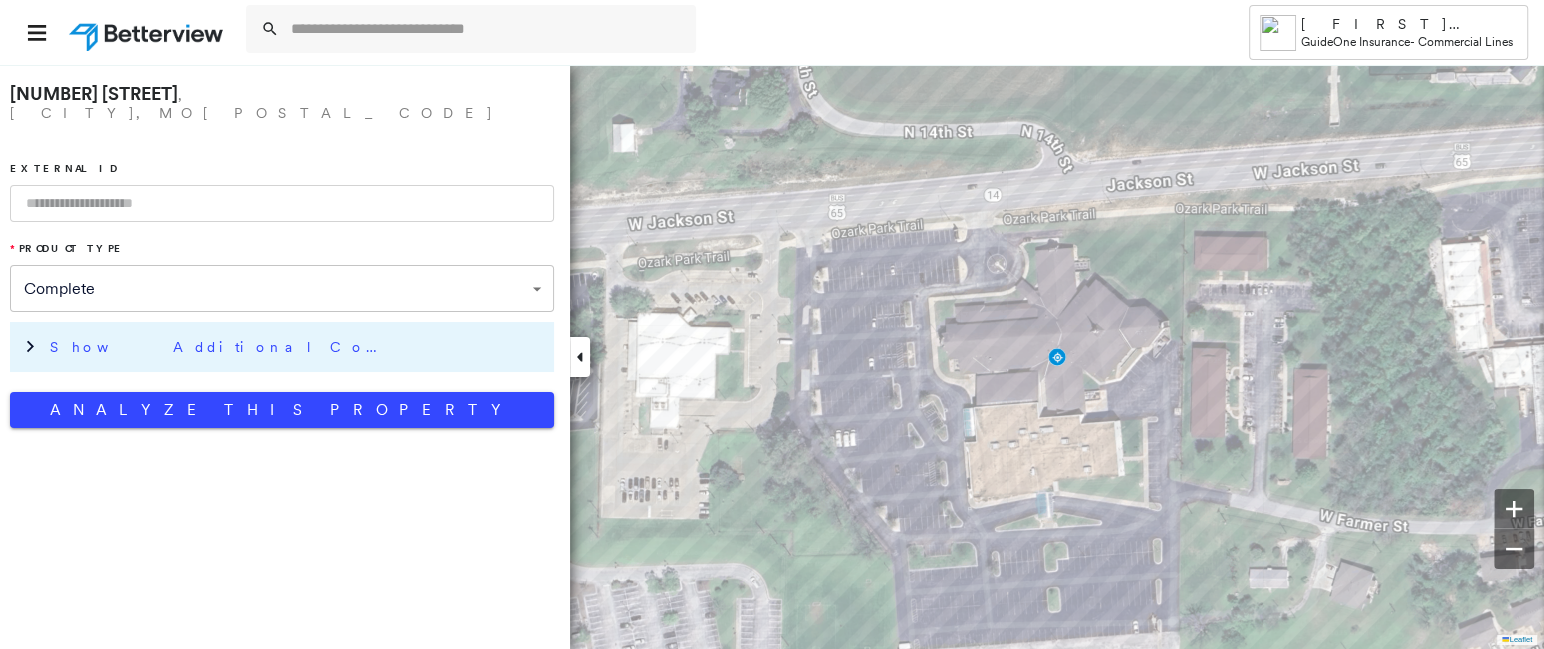 click on "Show Additional Company Data" at bounding box center (220, 347) 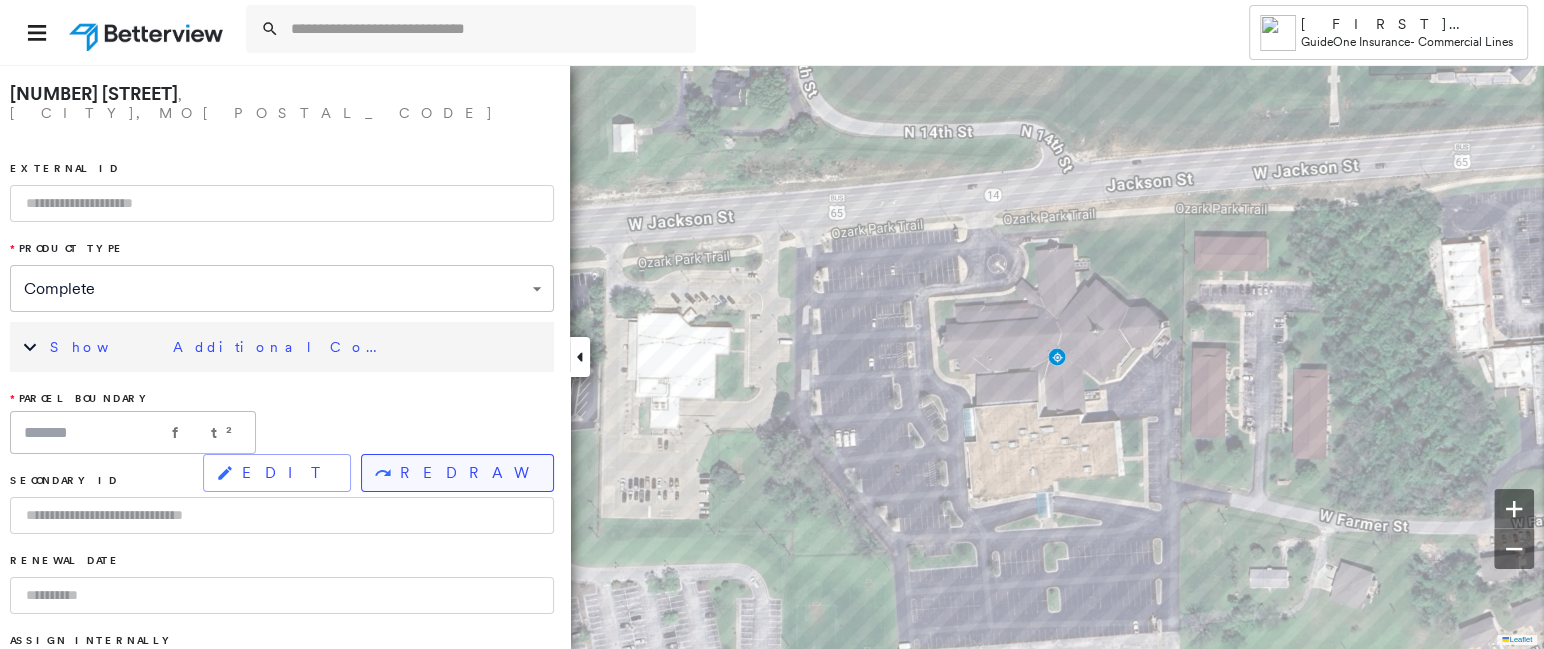 click on "REDRAW" at bounding box center [468, 473] 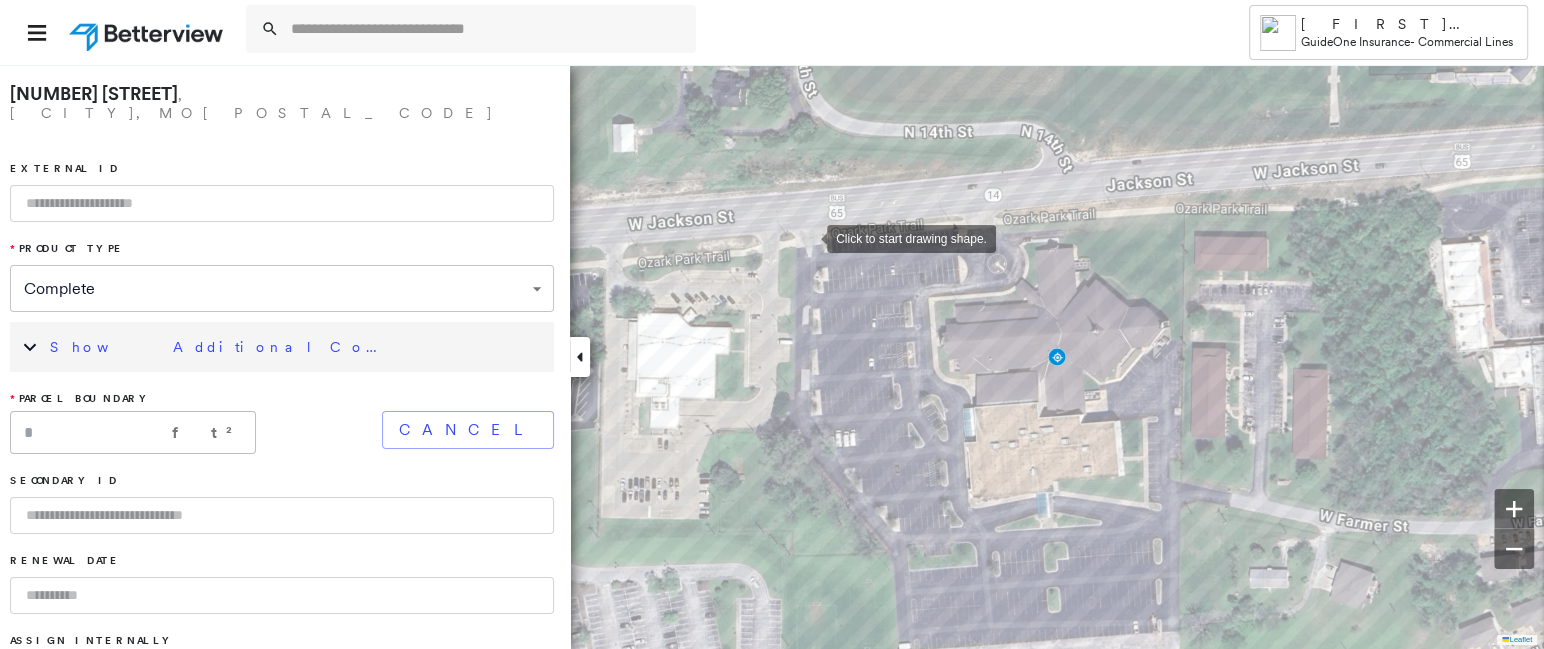click at bounding box center [807, 237] 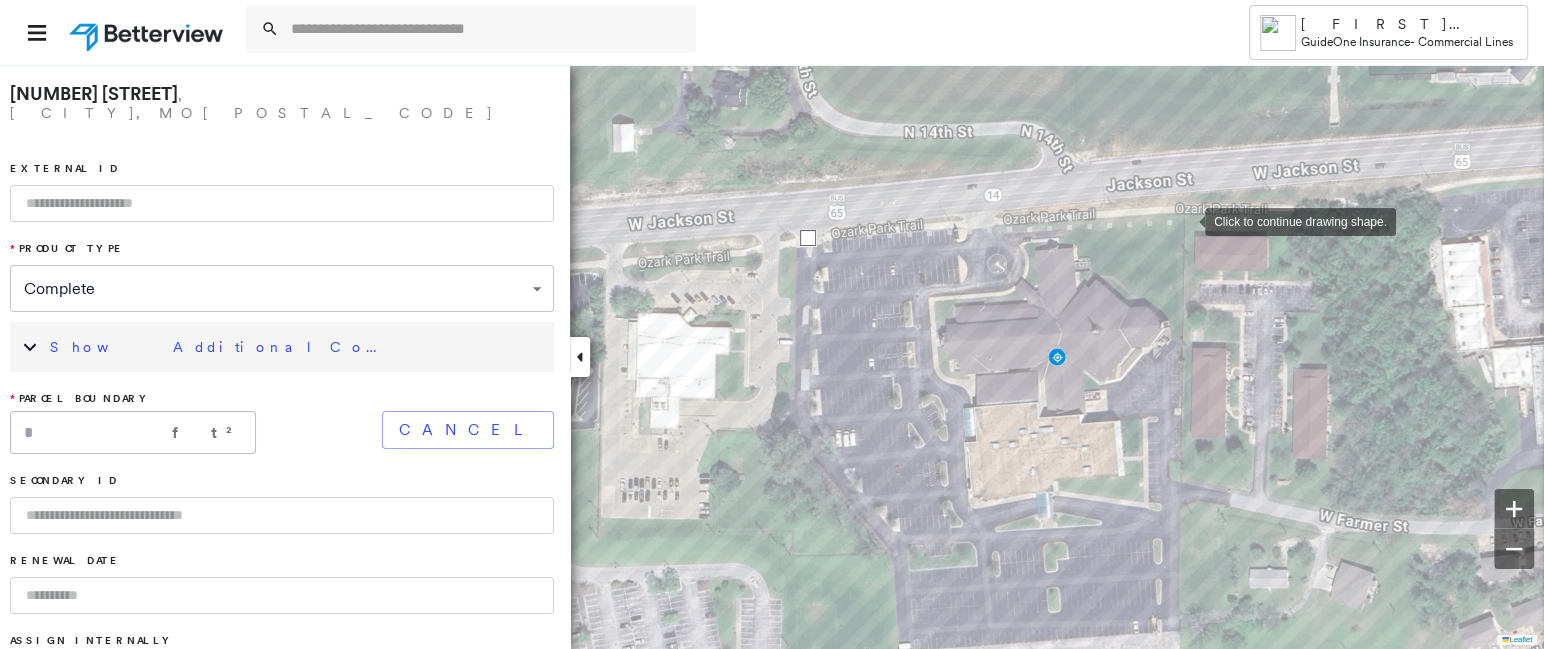 click at bounding box center [1185, 220] 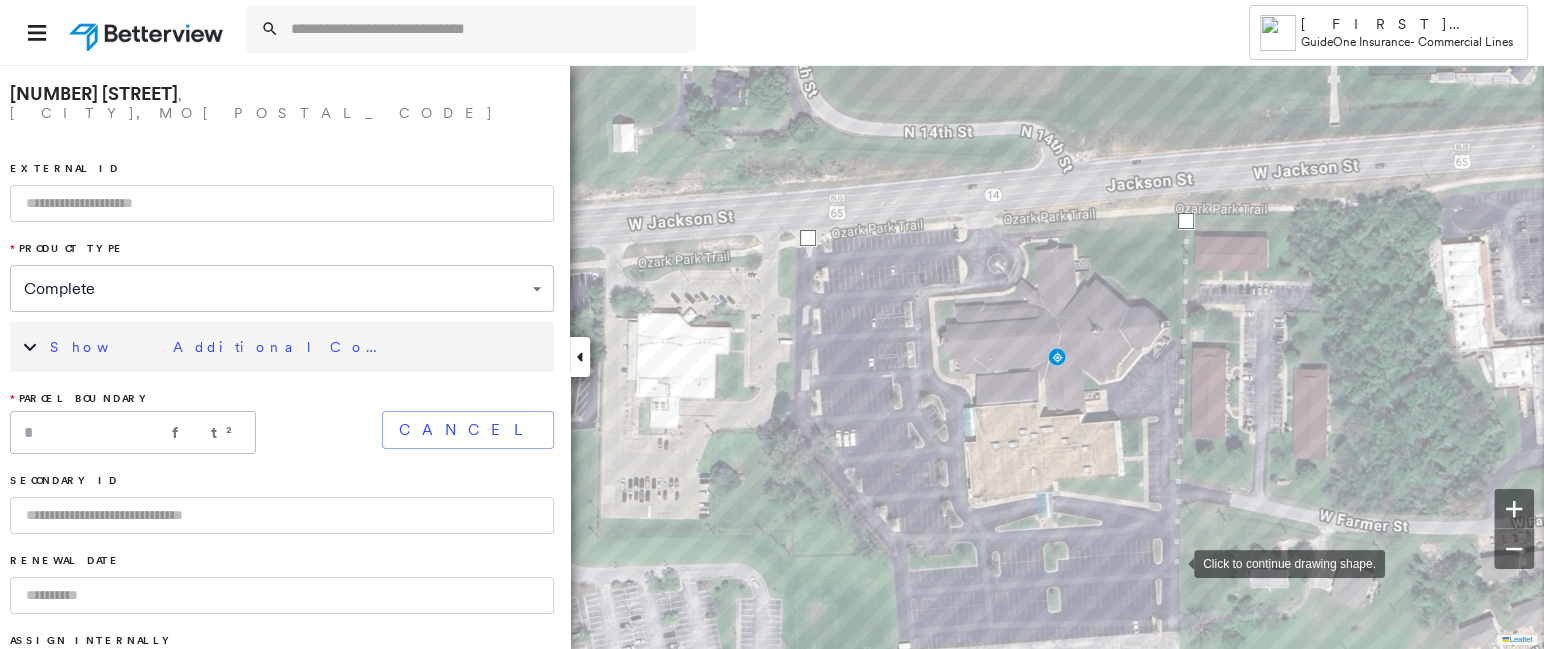 click at bounding box center [1174, 562] 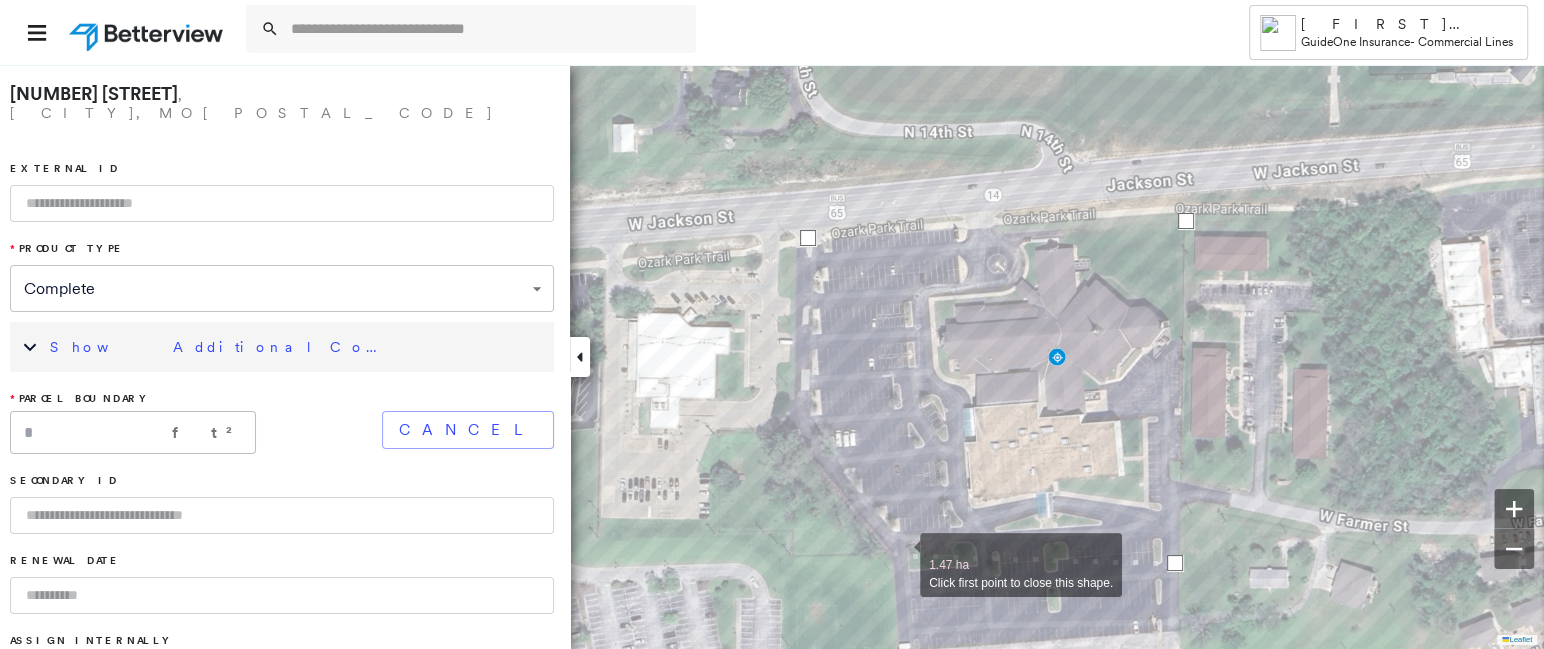 click at bounding box center [900, 554] 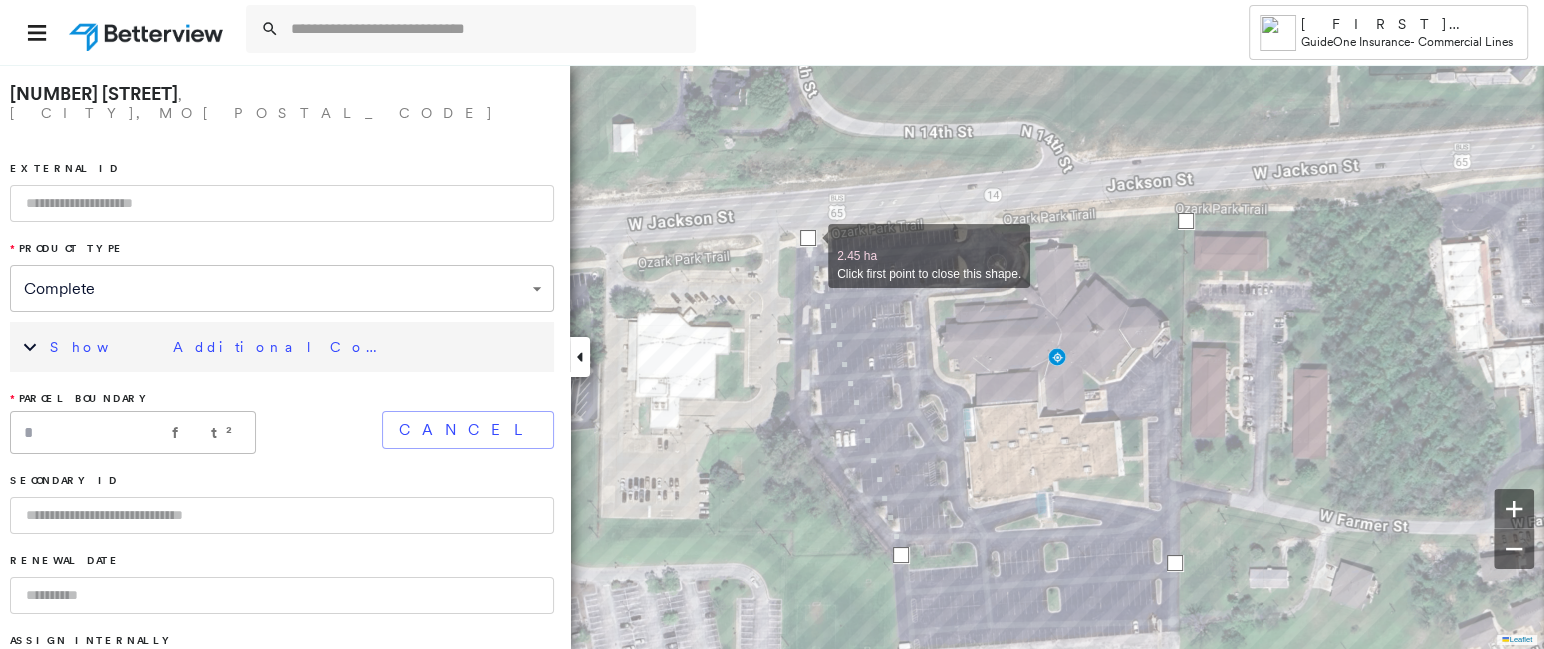 click at bounding box center [808, 238] 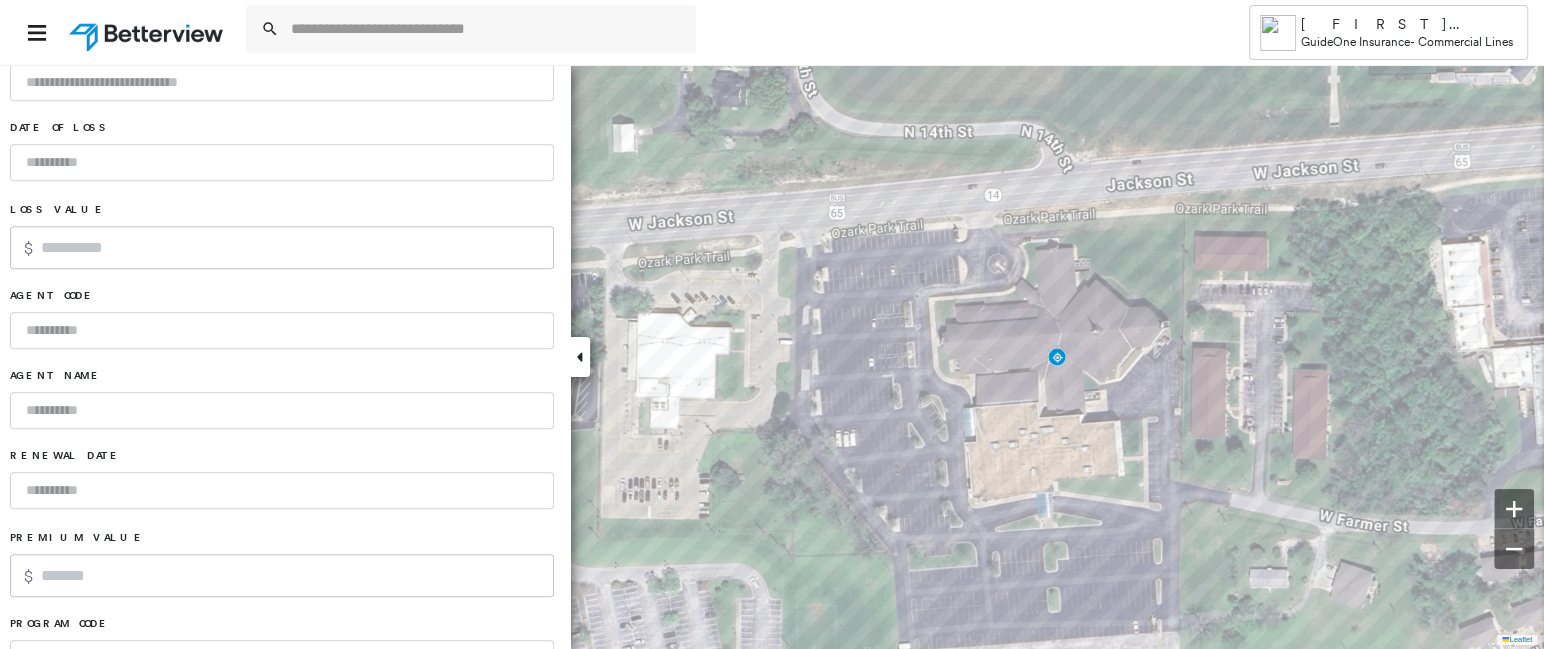 scroll, scrollTop: 1383, scrollLeft: 0, axis: vertical 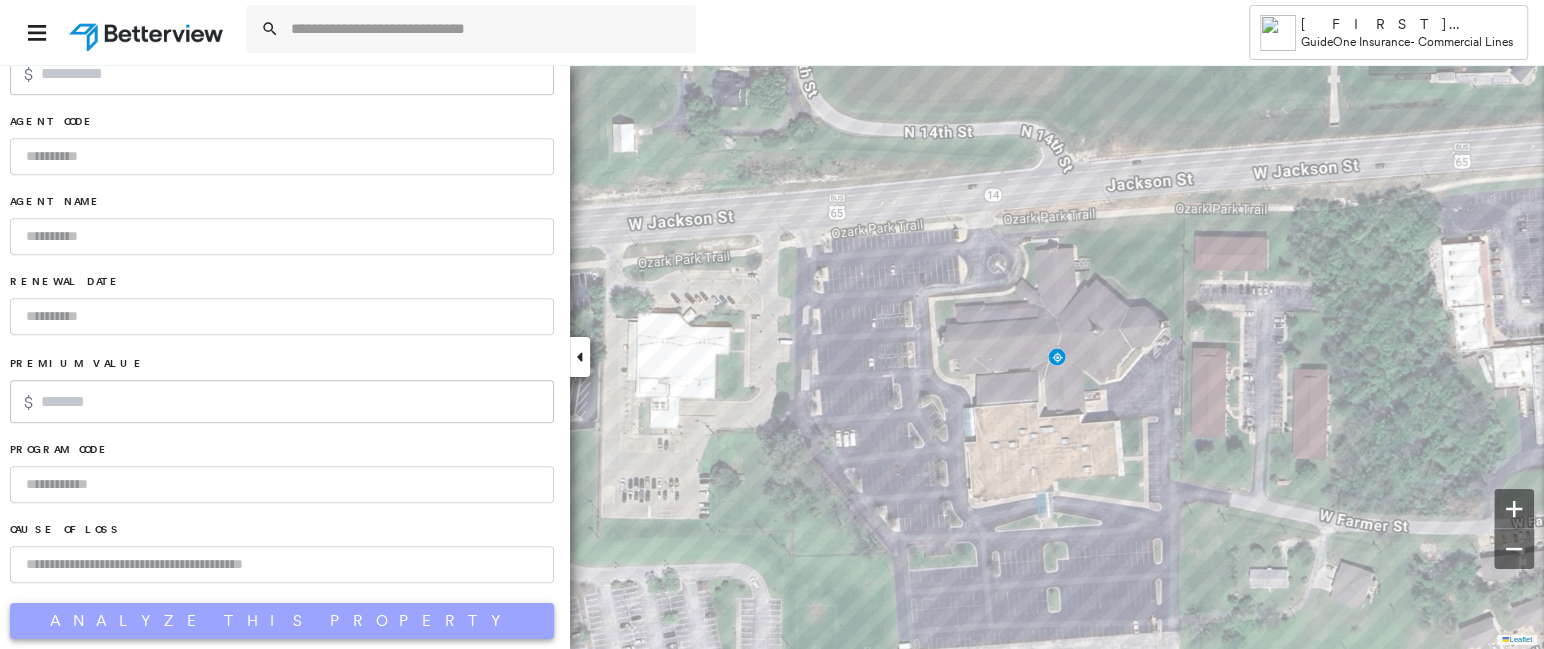 click on "Analyze This Property" at bounding box center [282, 621] 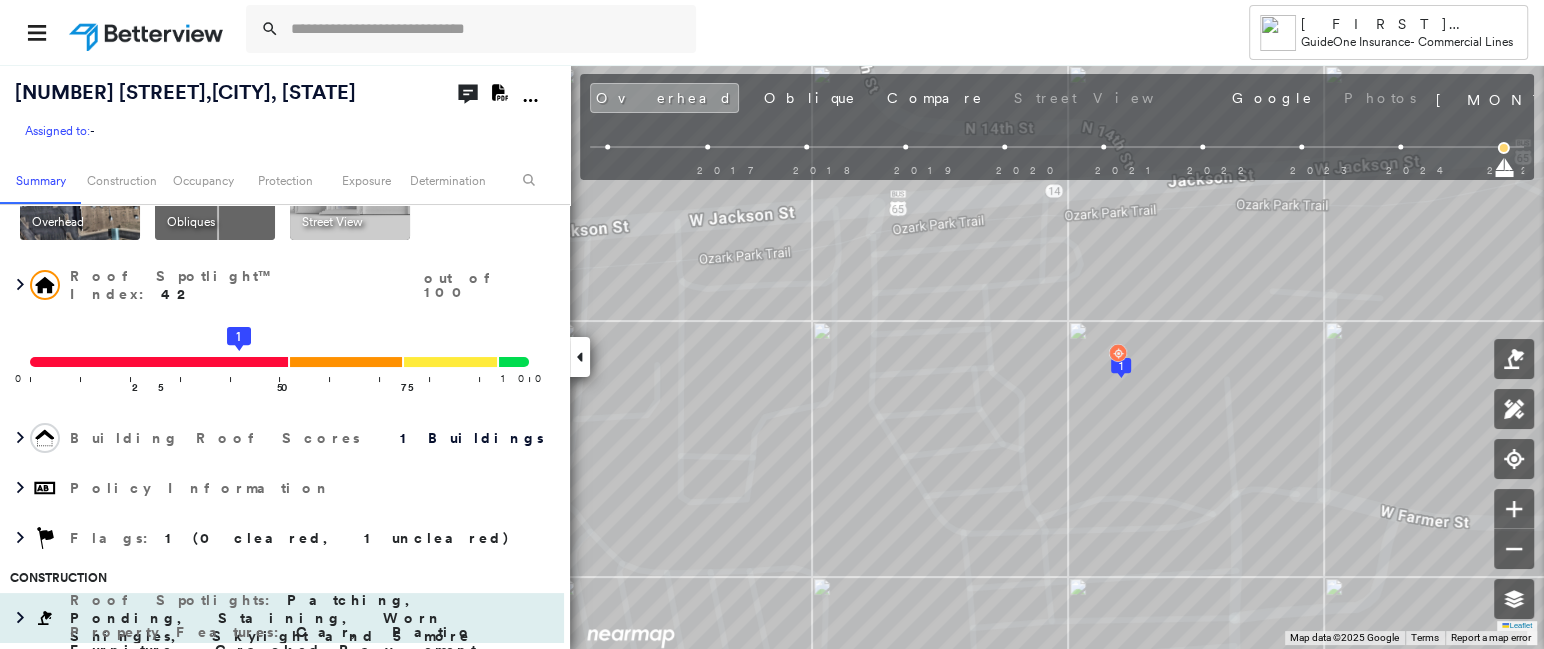 scroll, scrollTop: 200, scrollLeft: 0, axis: vertical 